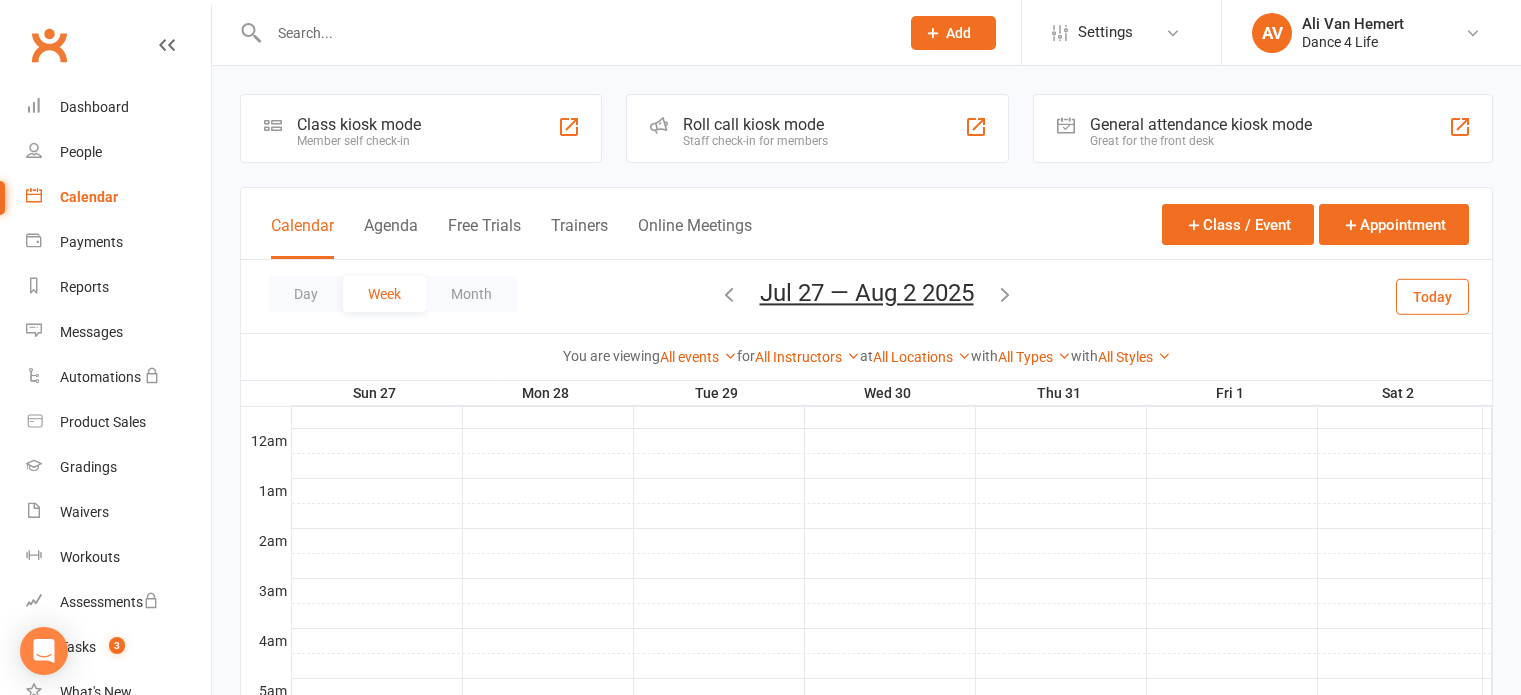 scroll, scrollTop: 600, scrollLeft: 0, axis: vertical 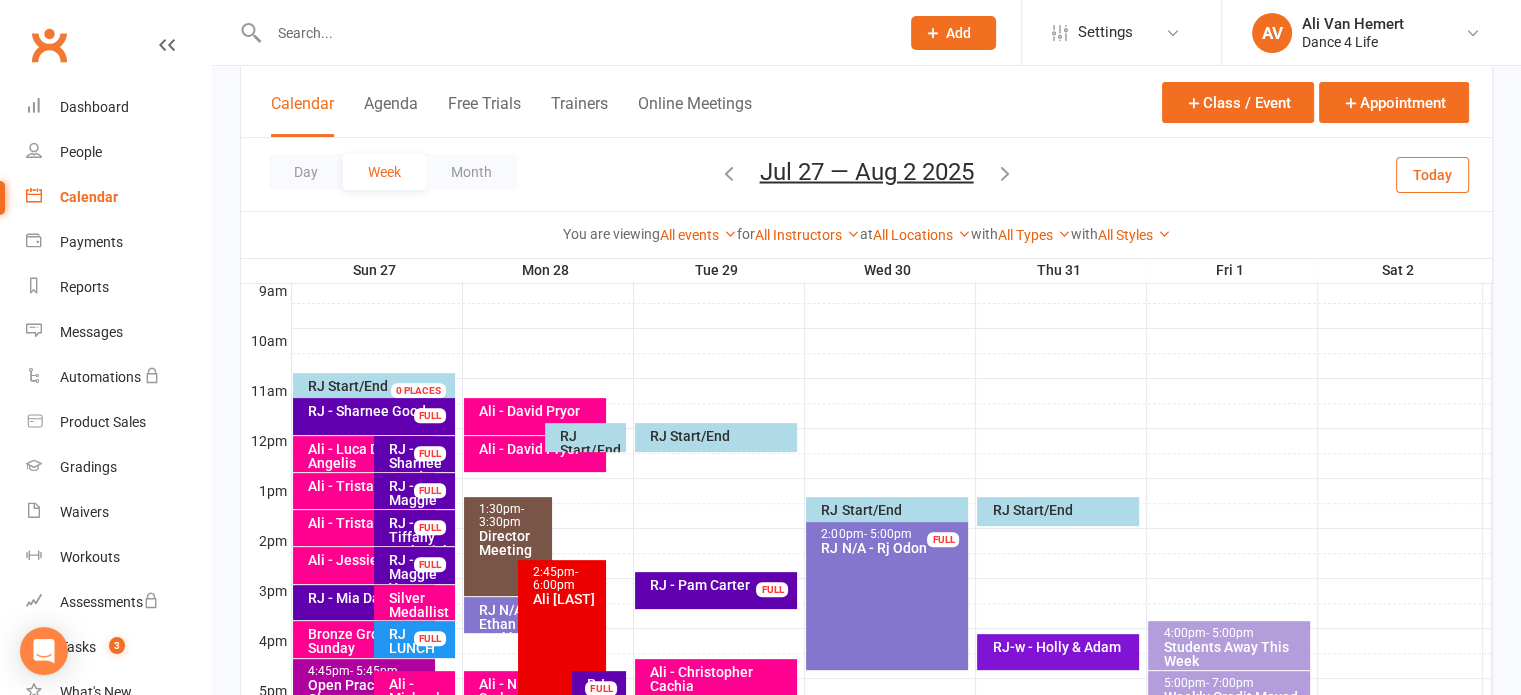 type 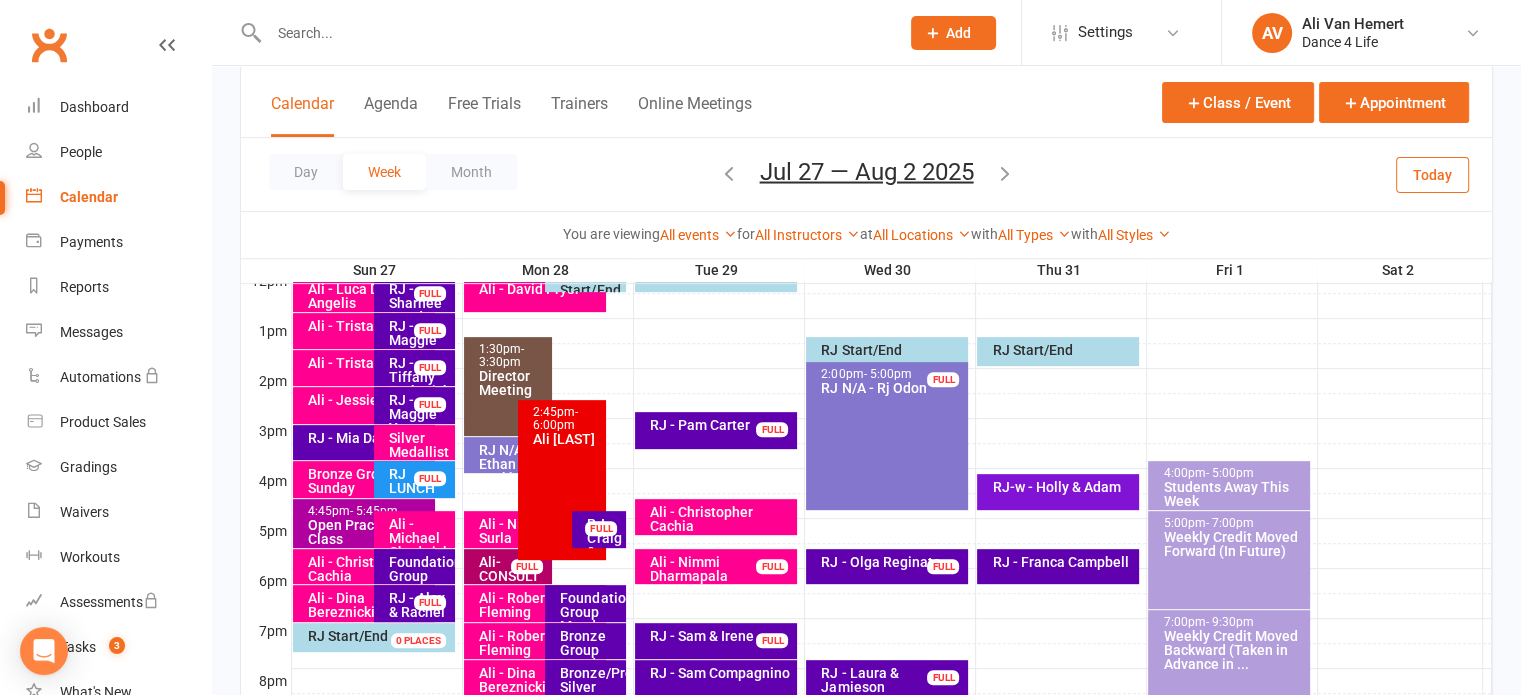 scroll, scrollTop: 800, scrollLeft: 0, axis: vertical 